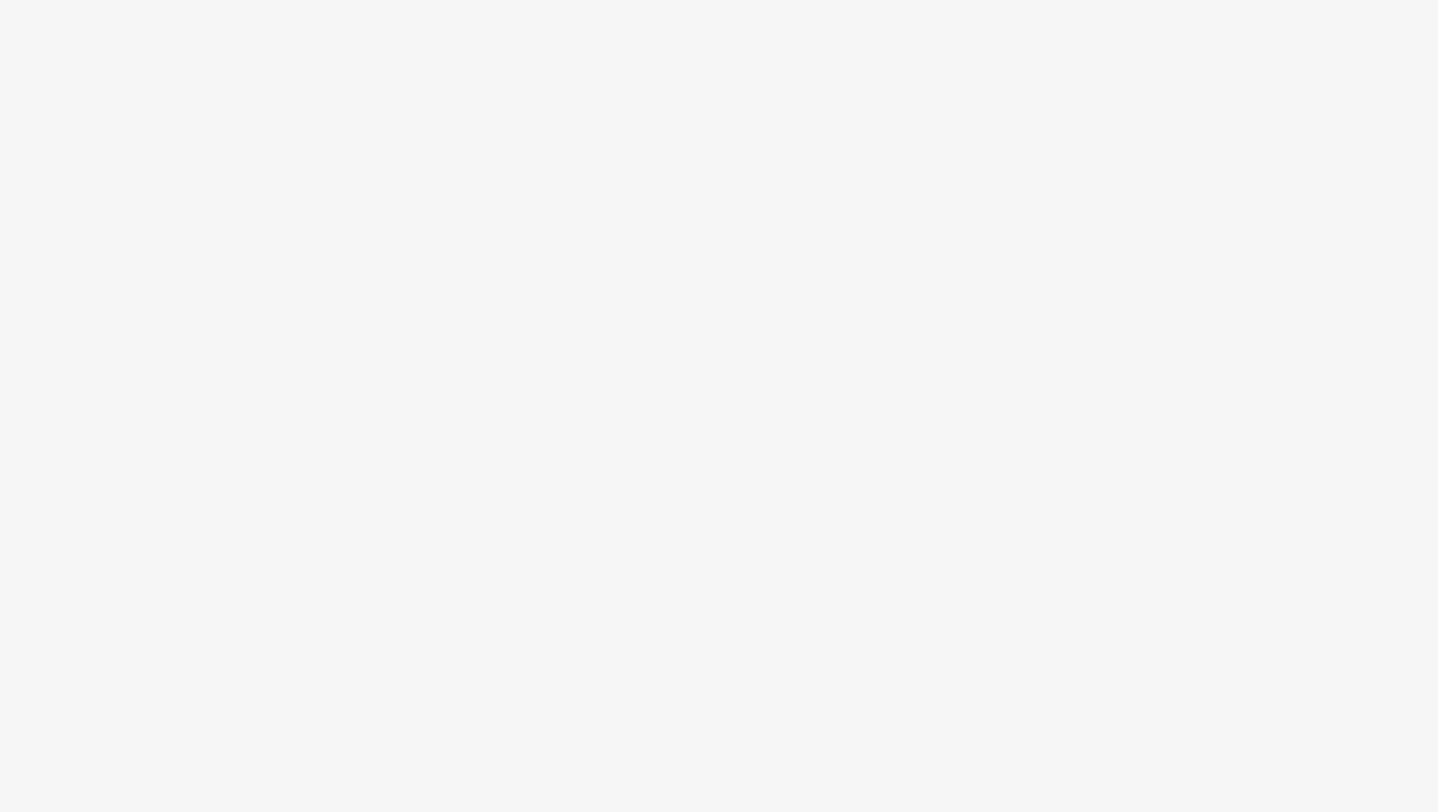 scroll, scrollTop: 0, scrollLeft: 0, axis: both 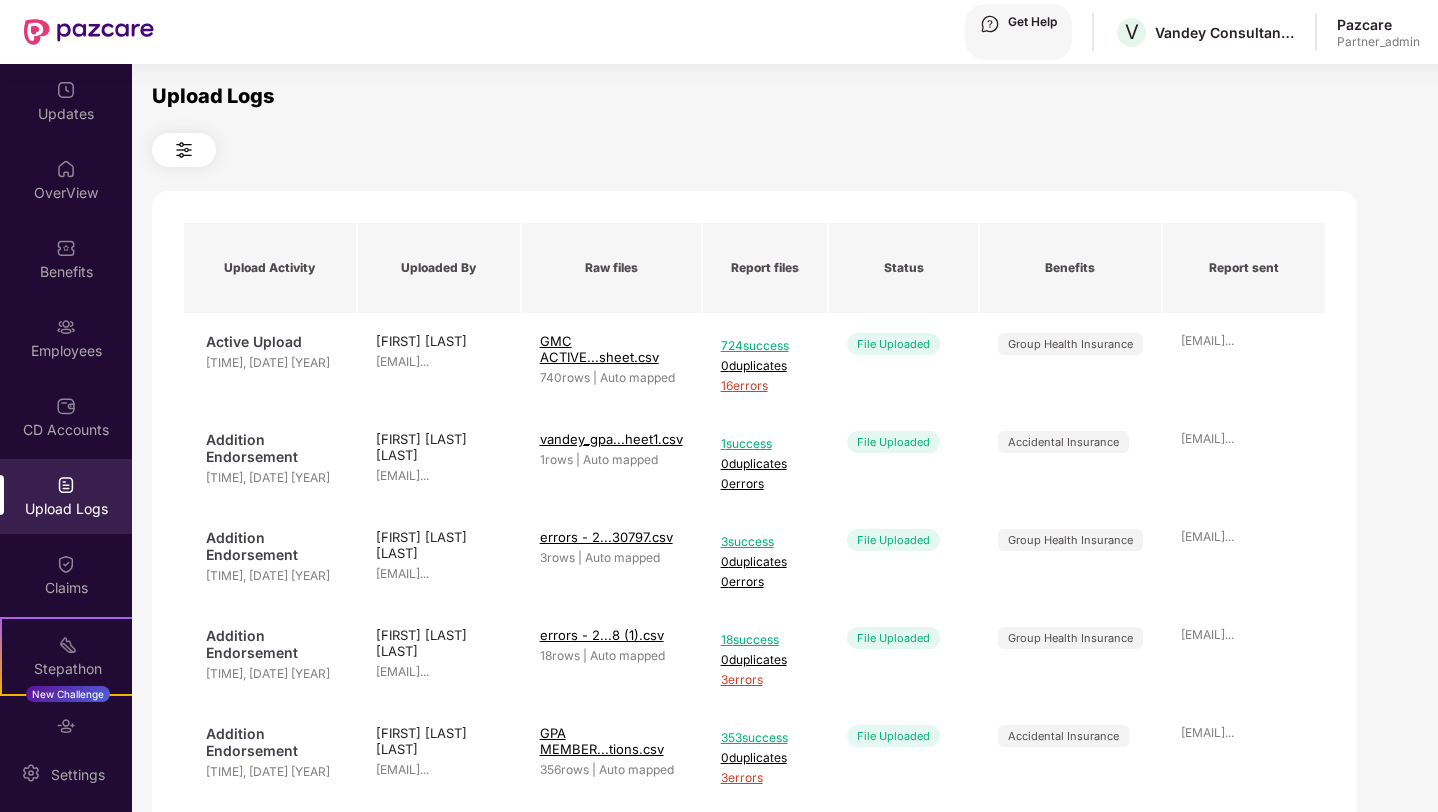 click at bounding box center (1378, 24) 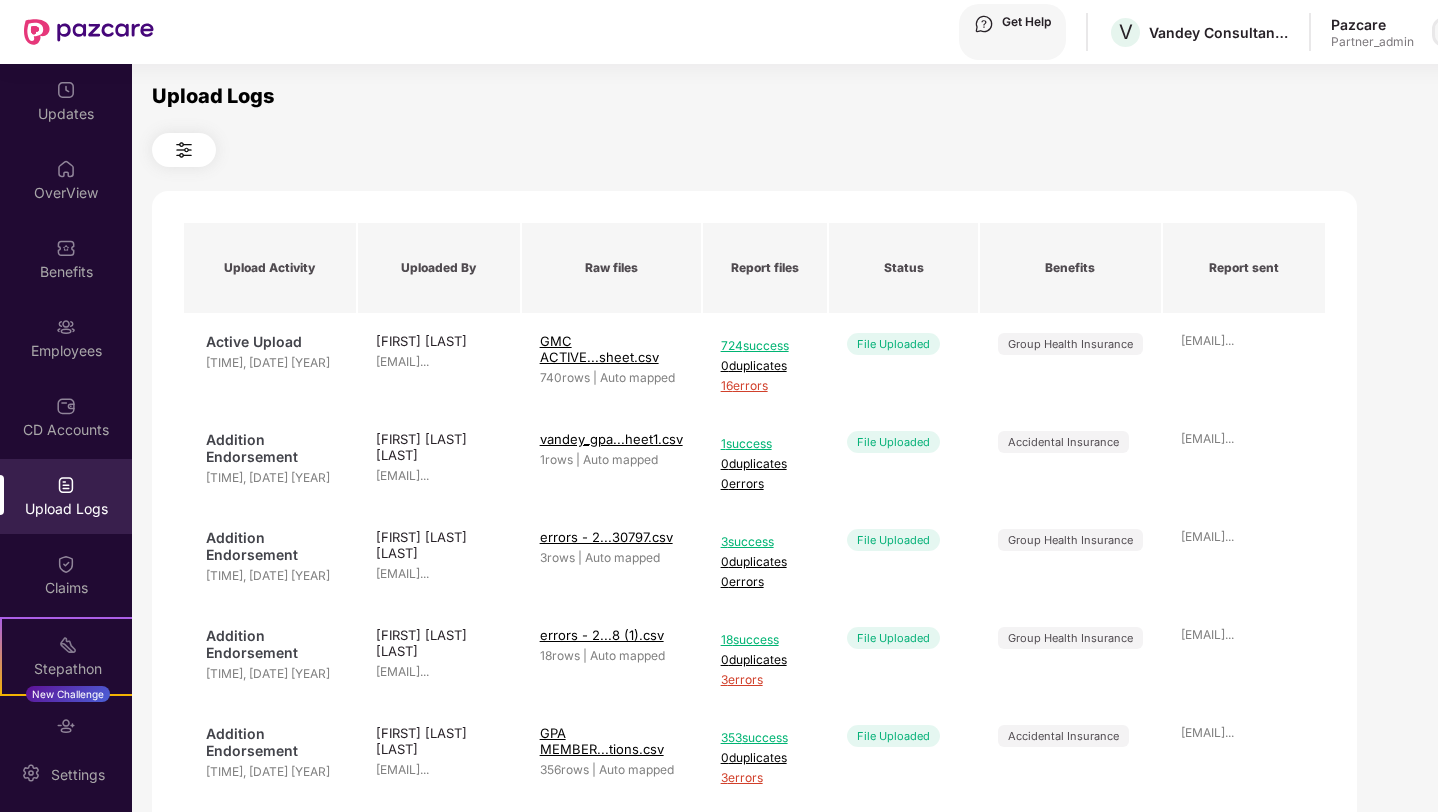 click at bounding box center [1447, 32] 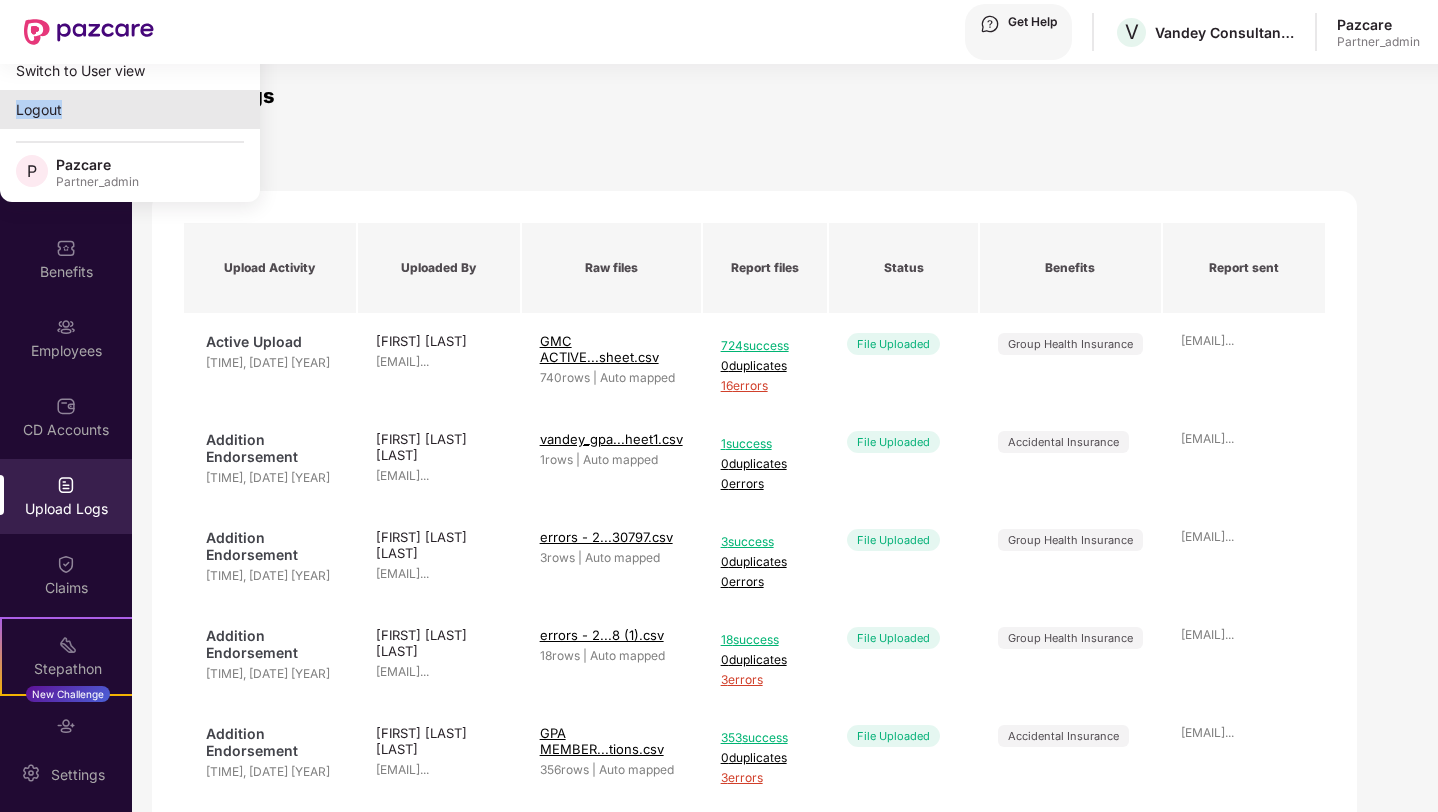 click on "Logout" at bounding box center (130, 109) 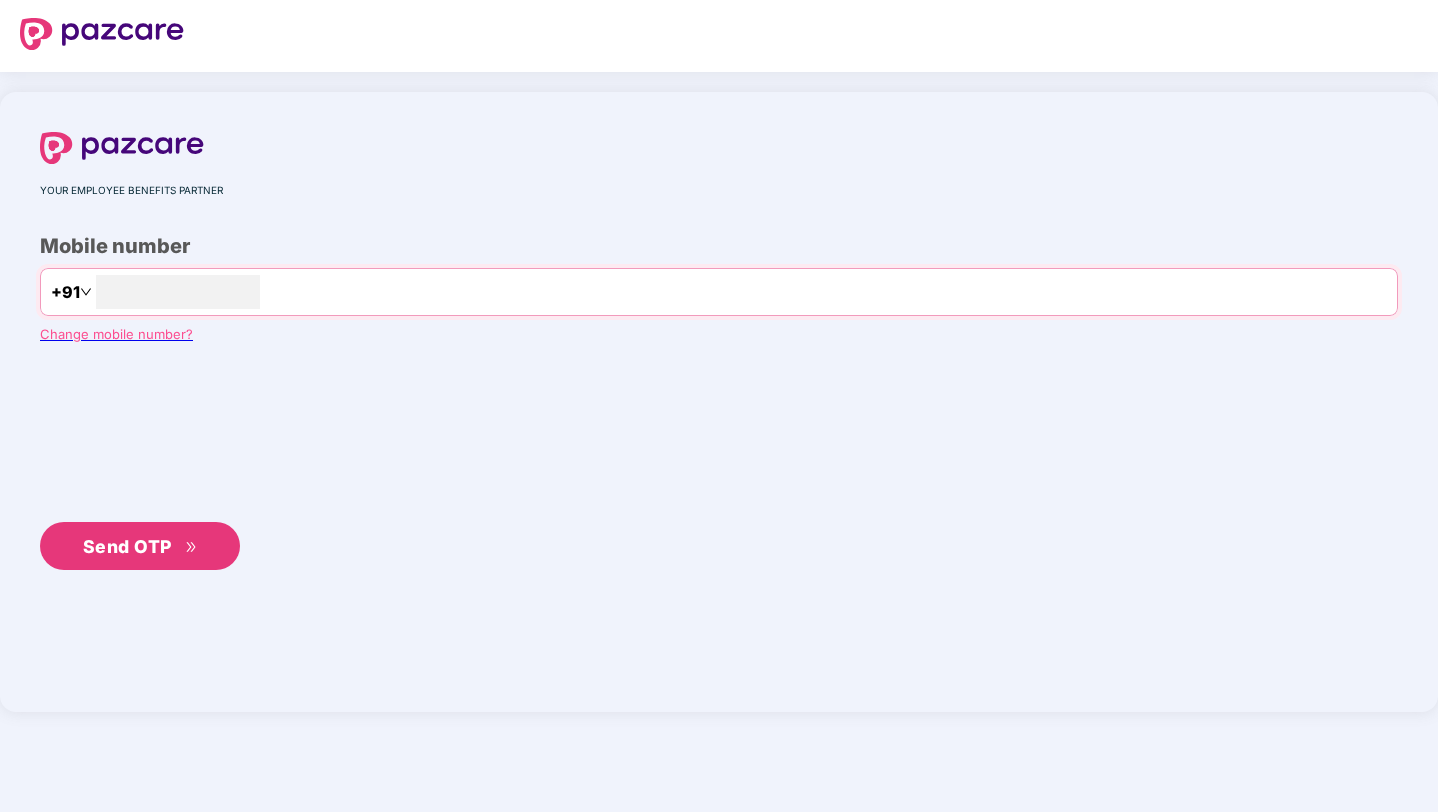 type on "**********" 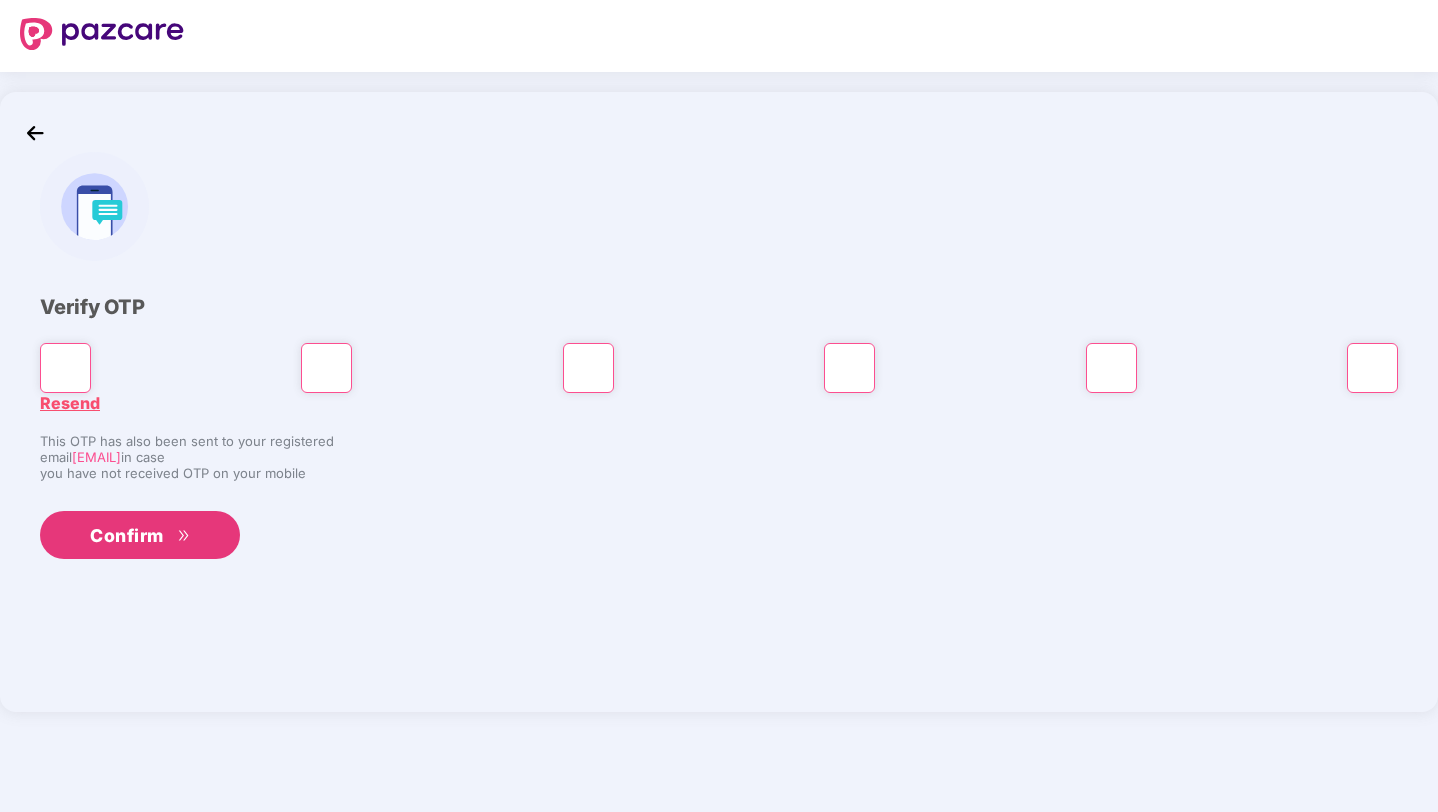type on "*" 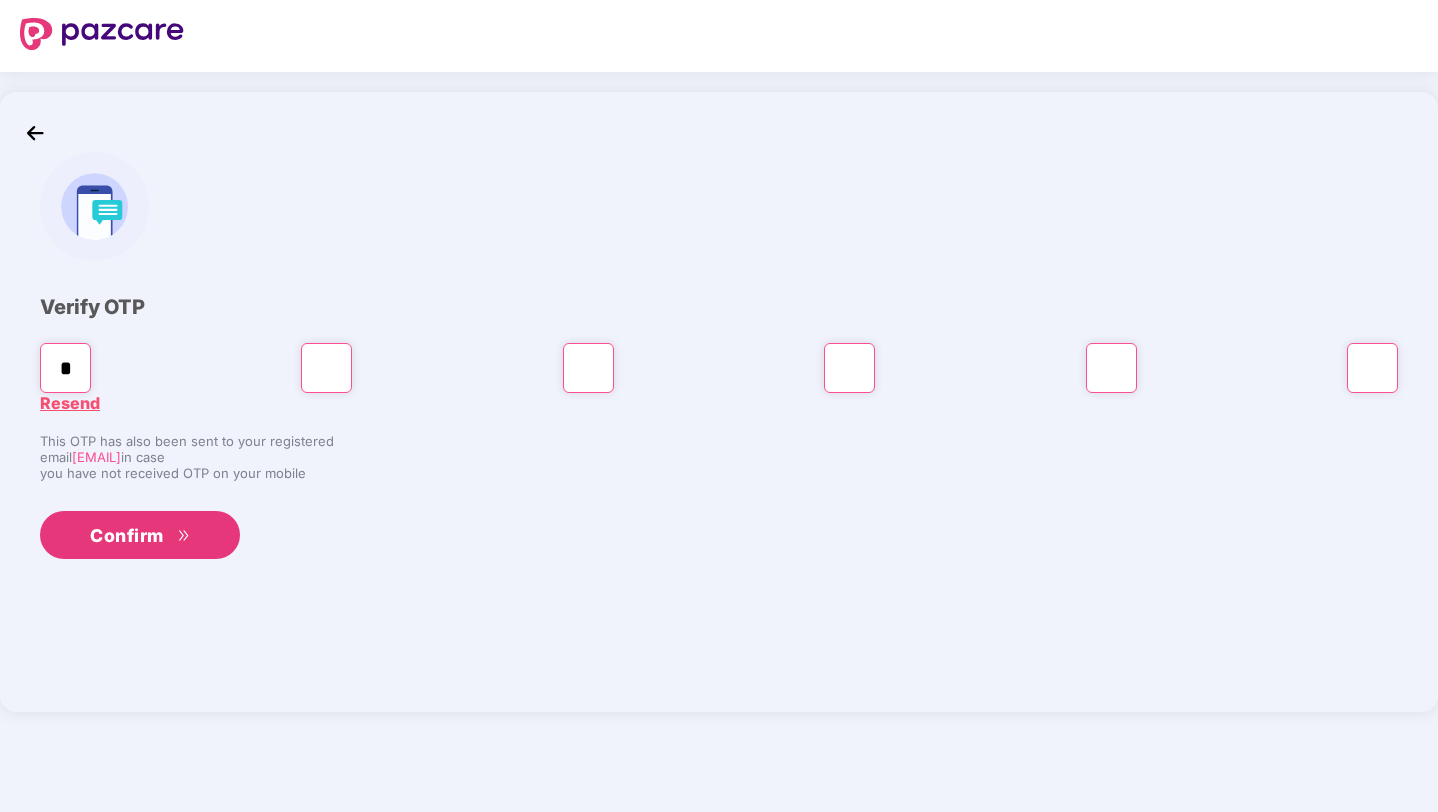 type on "*" 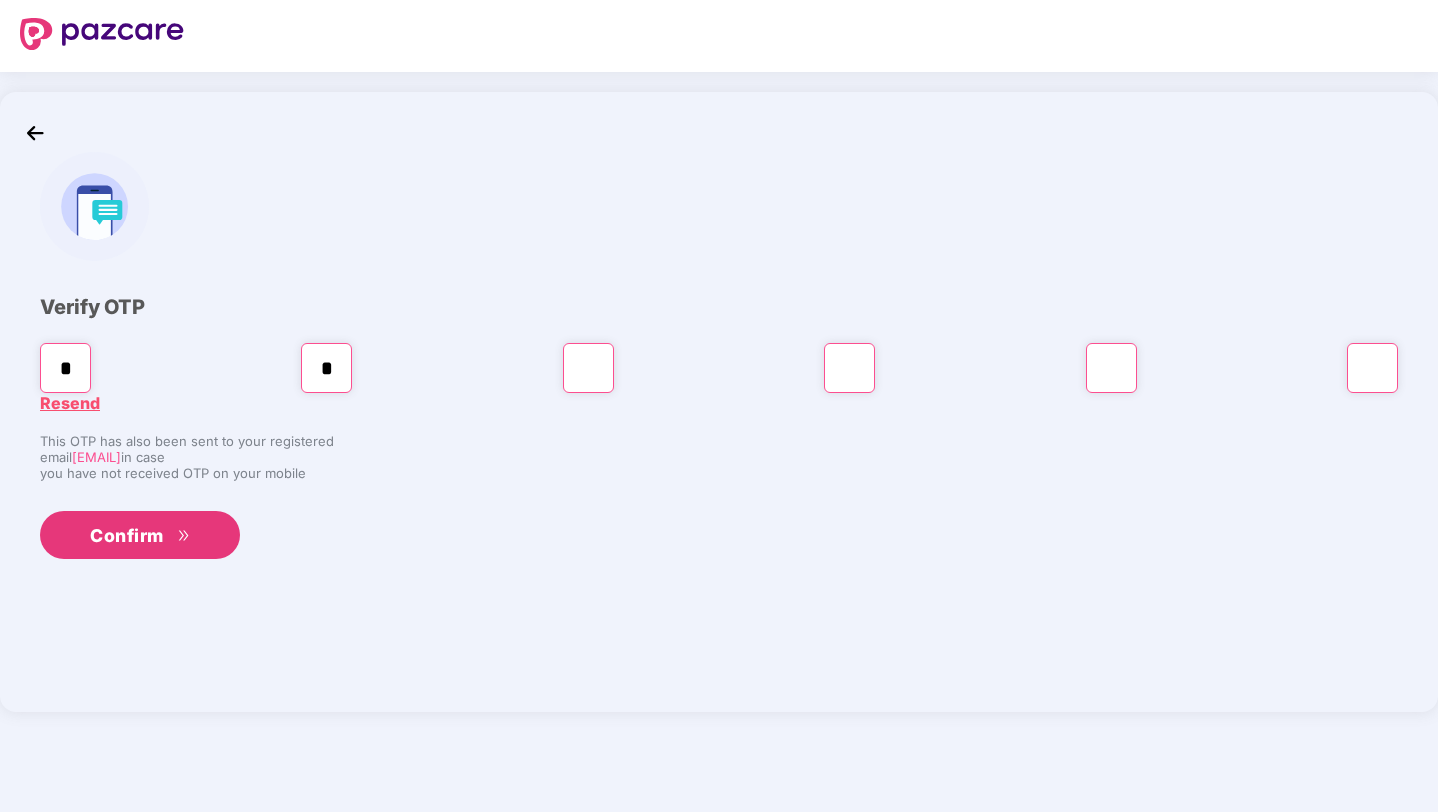 type on "*" 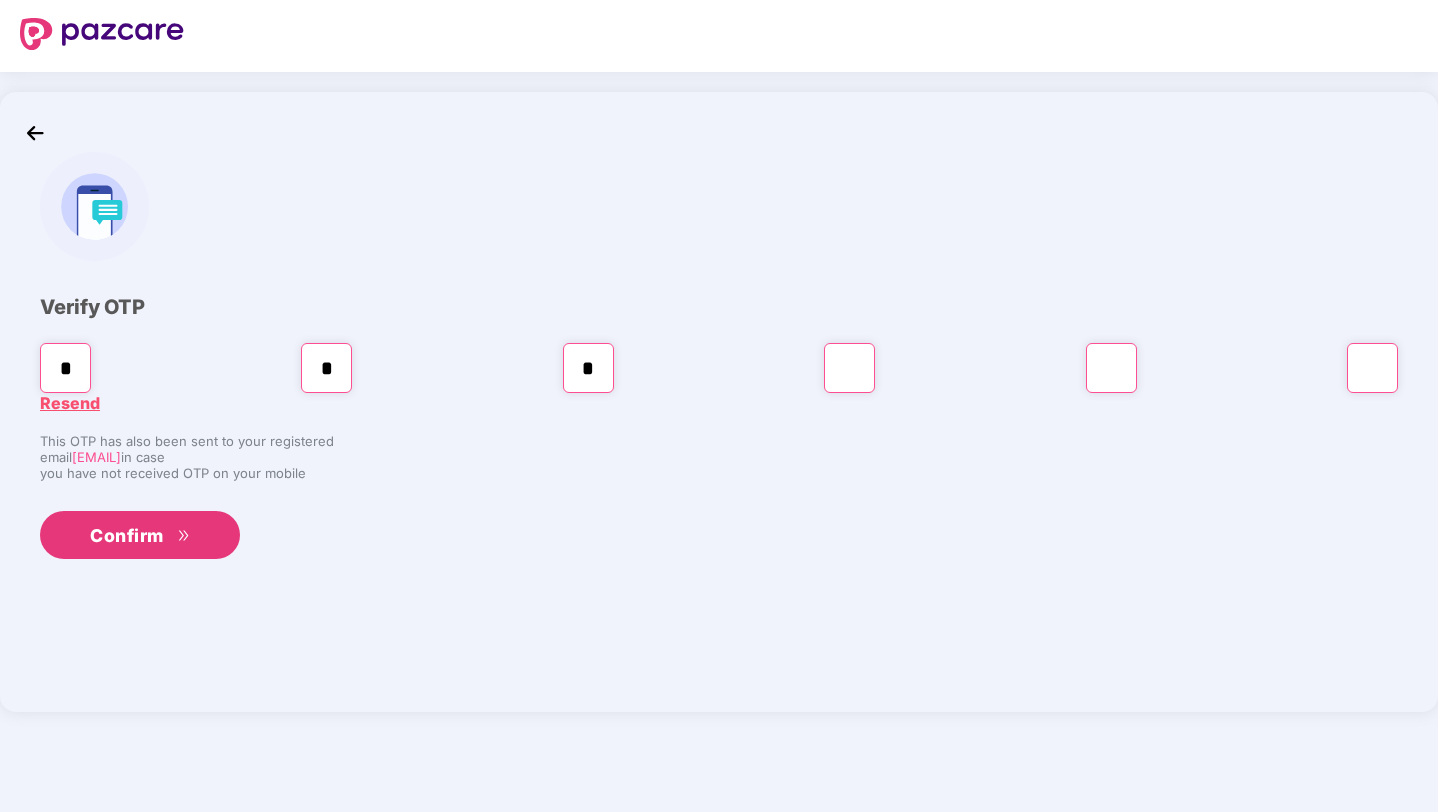 type on "*" 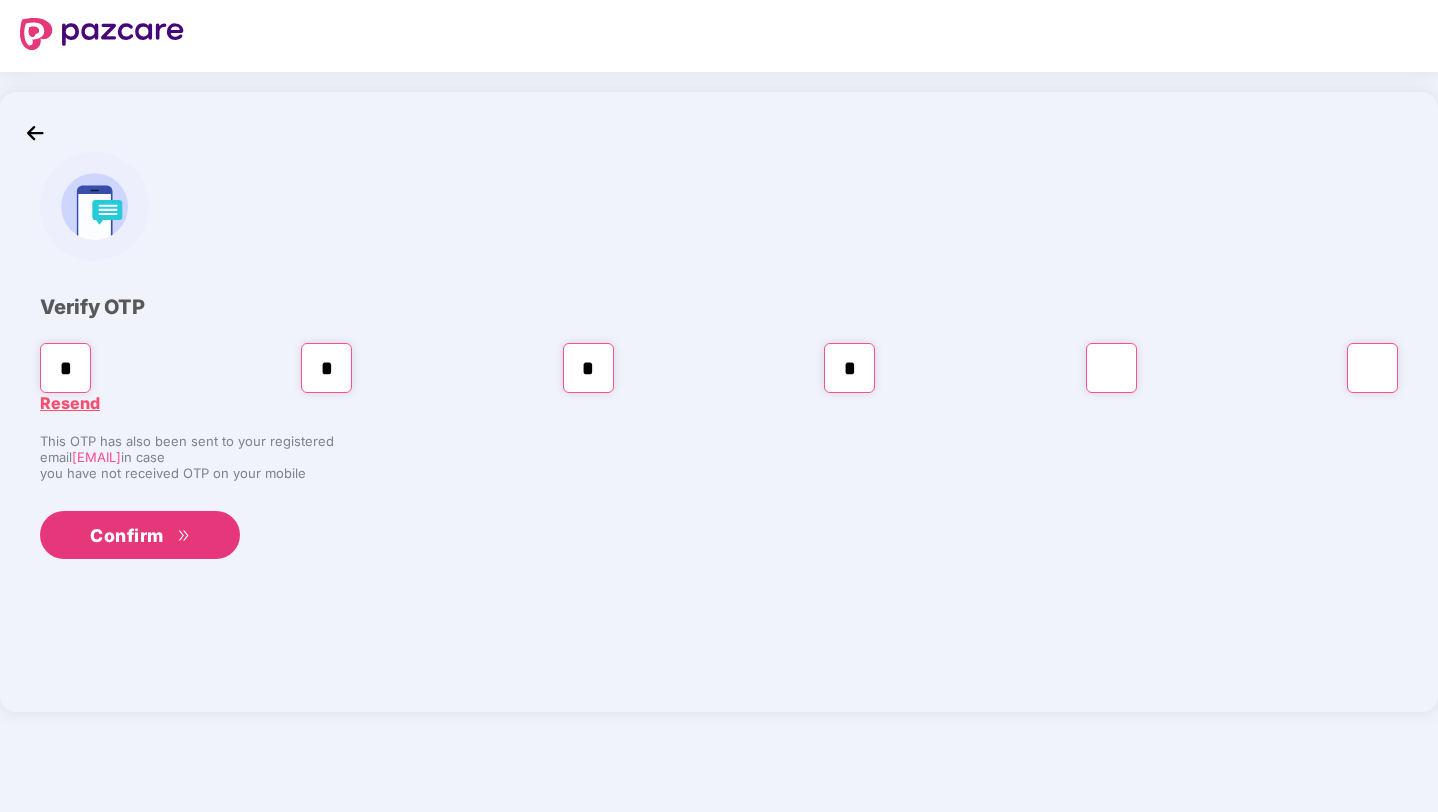 type on "*" 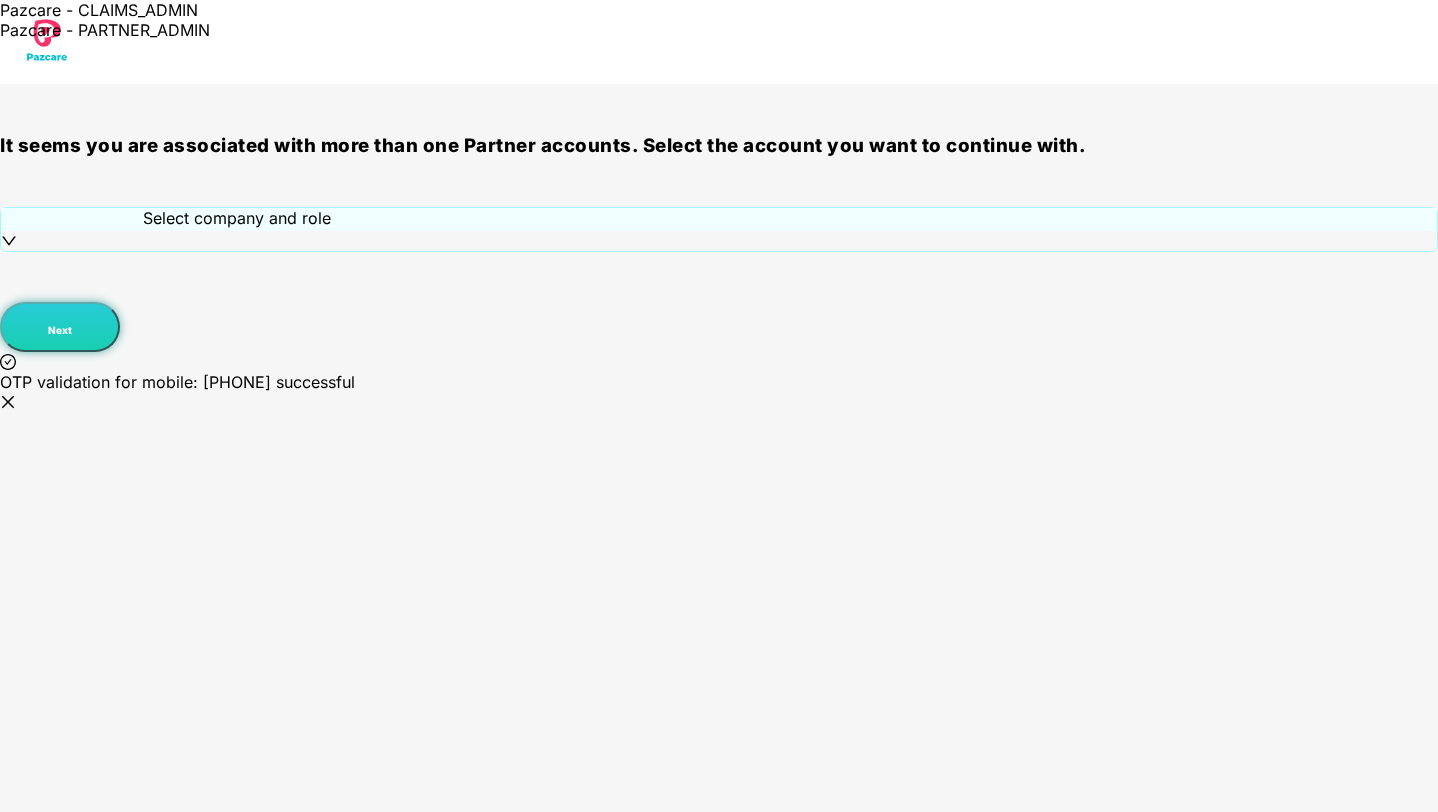click on "Select company and role" at bounding box center (237, 218) 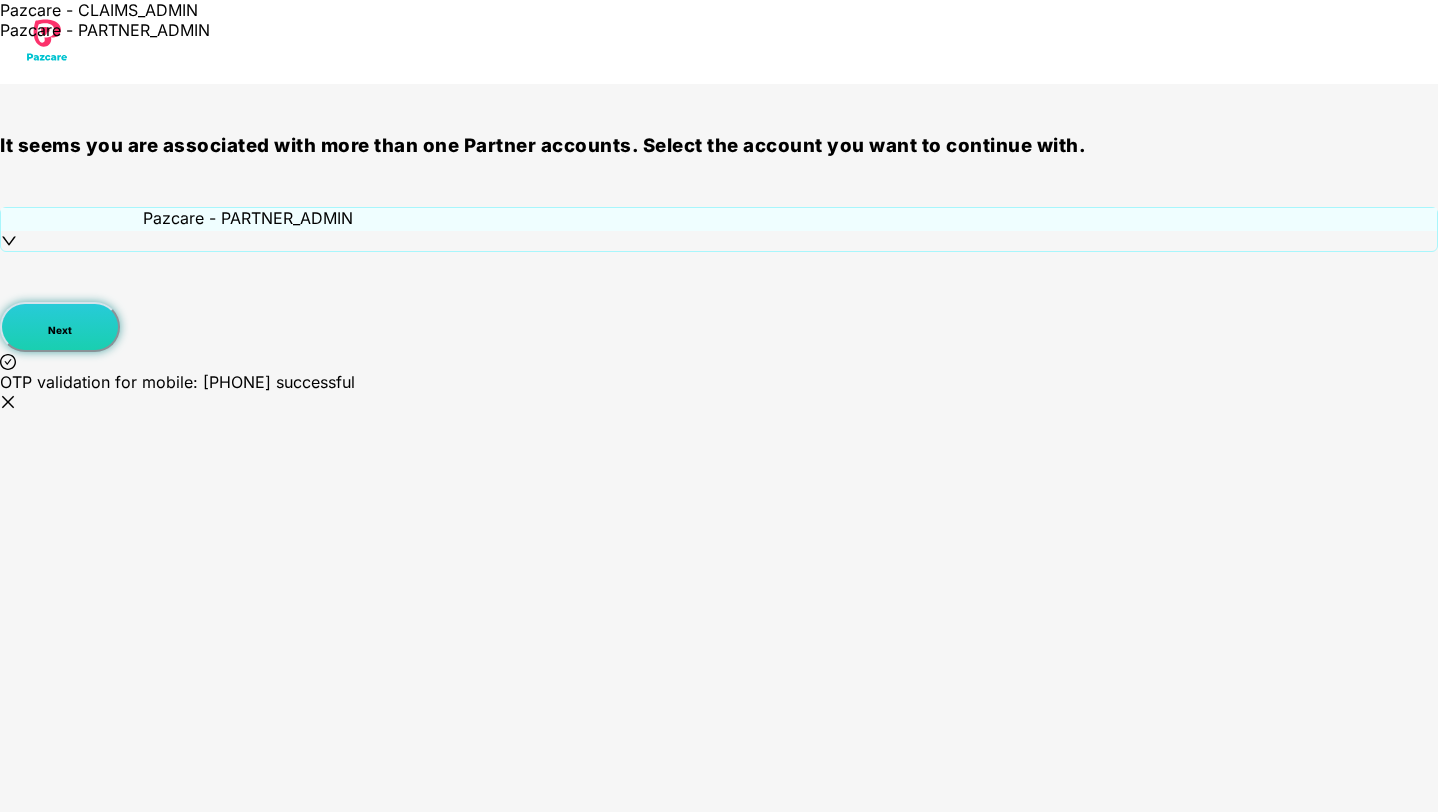 click on "Next" at bounding box center [60, 330] 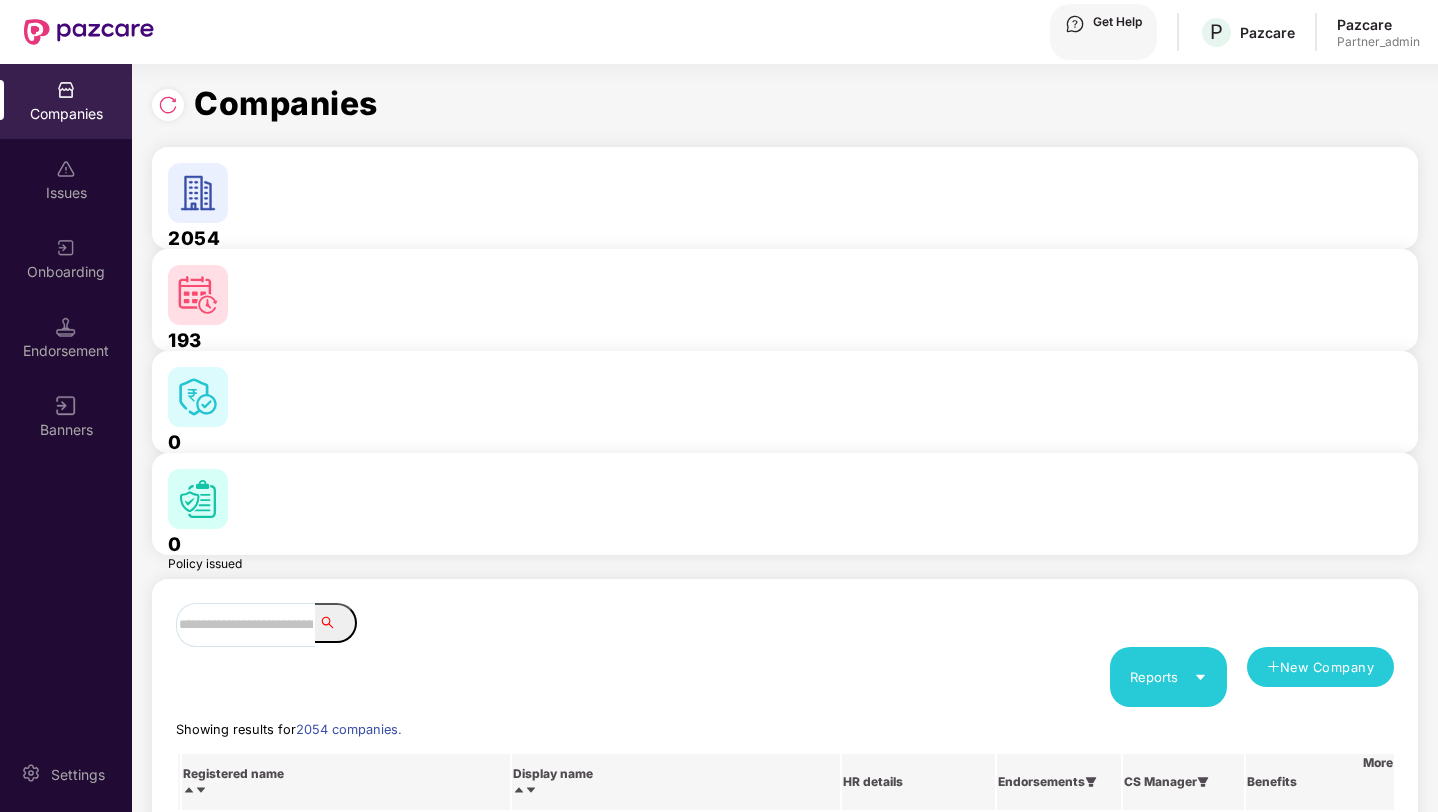 click at bounding box center [245, 625] 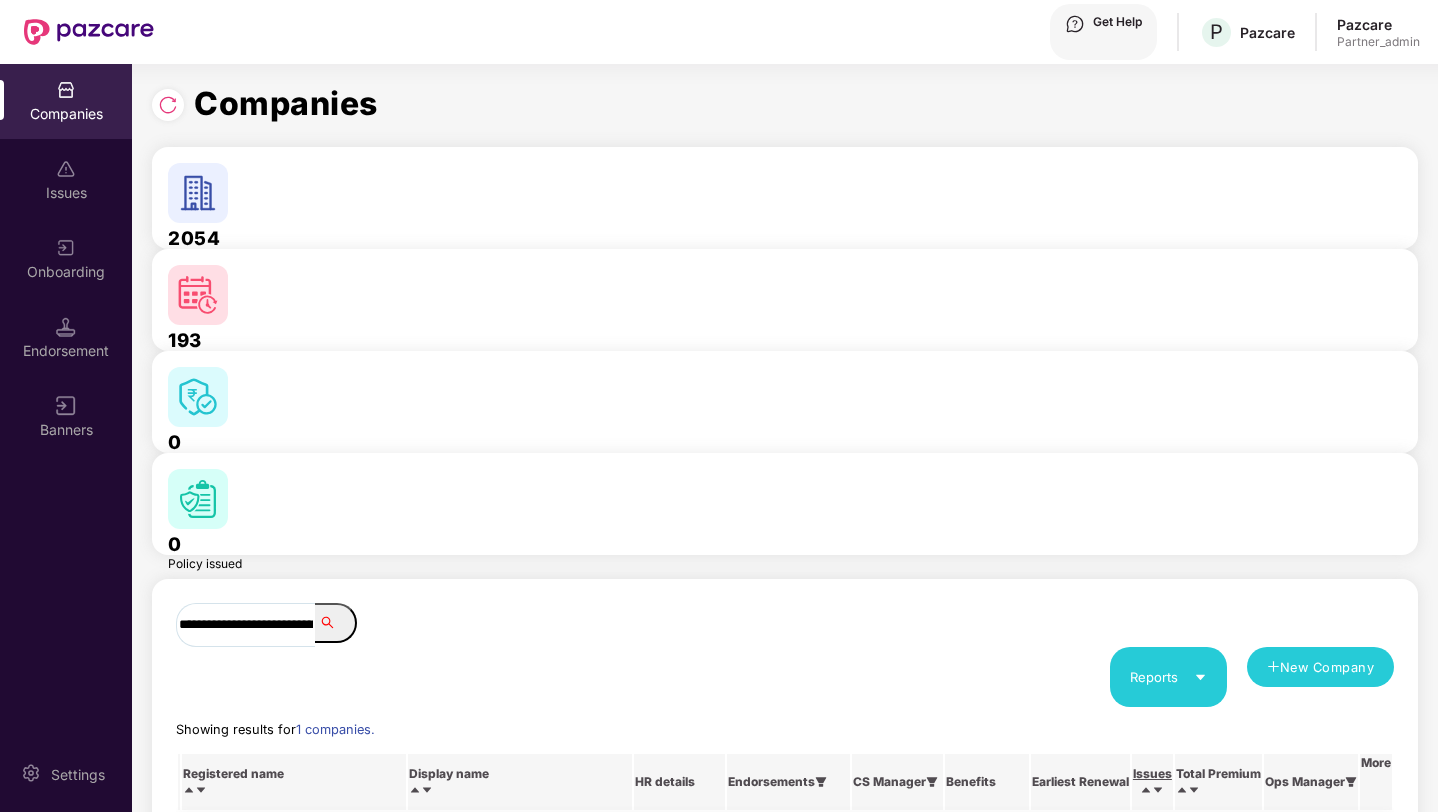 type on "**********" 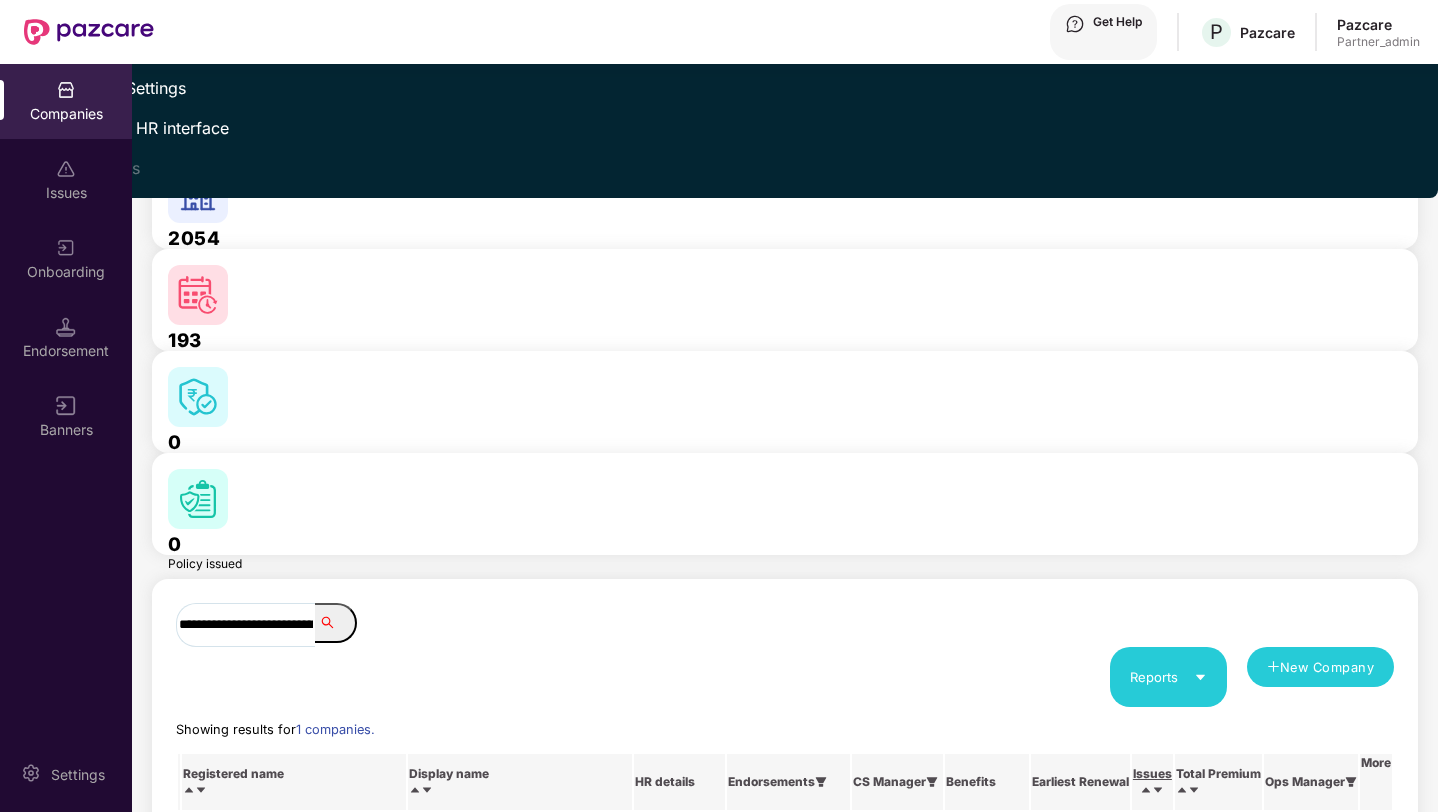 click on "Switch to HR interface" at bounding box center (127, 128) 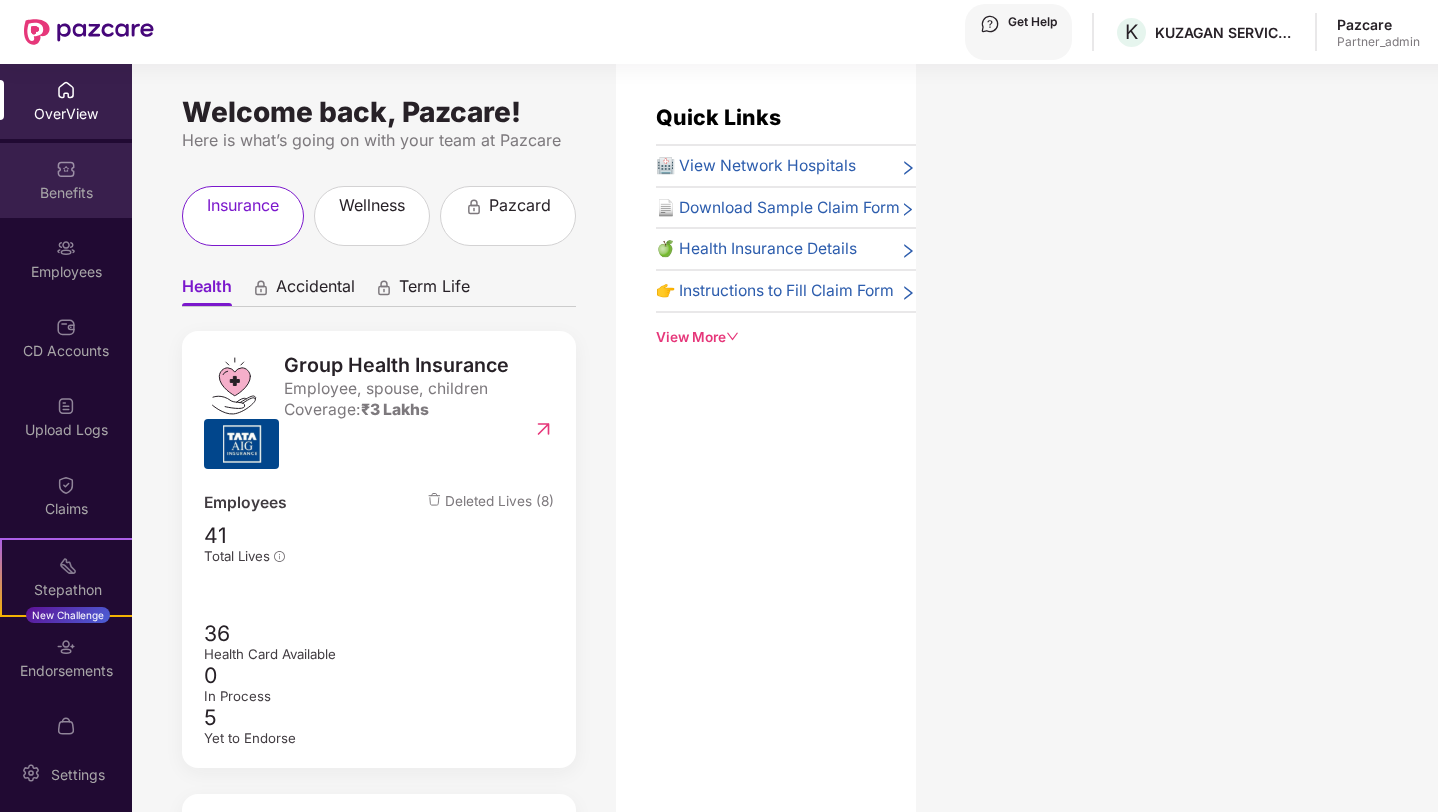 click on "Benefits" at bounding box center (66, 114) 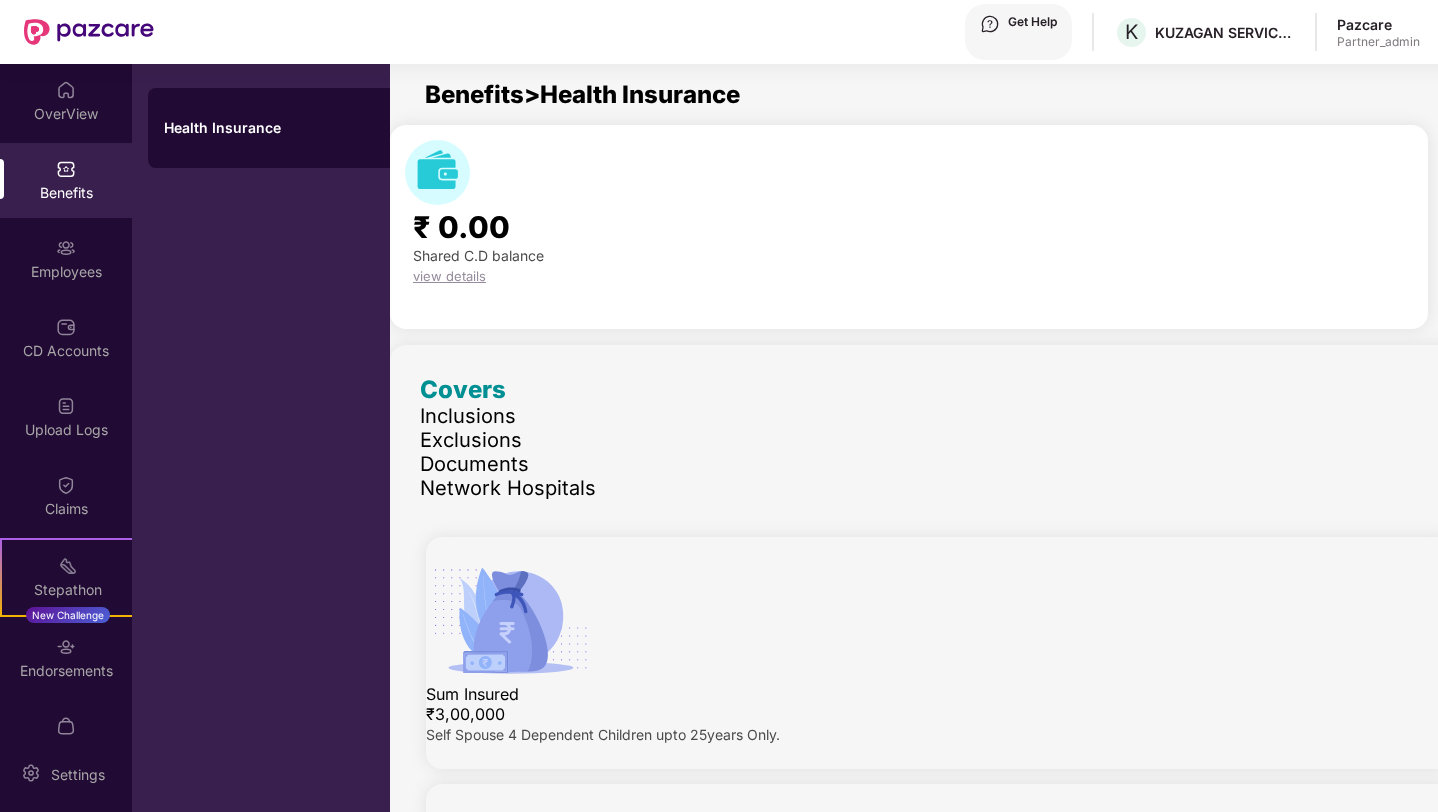 click on "[DATE] [YEAR]" at bounding box center (490, 5313) 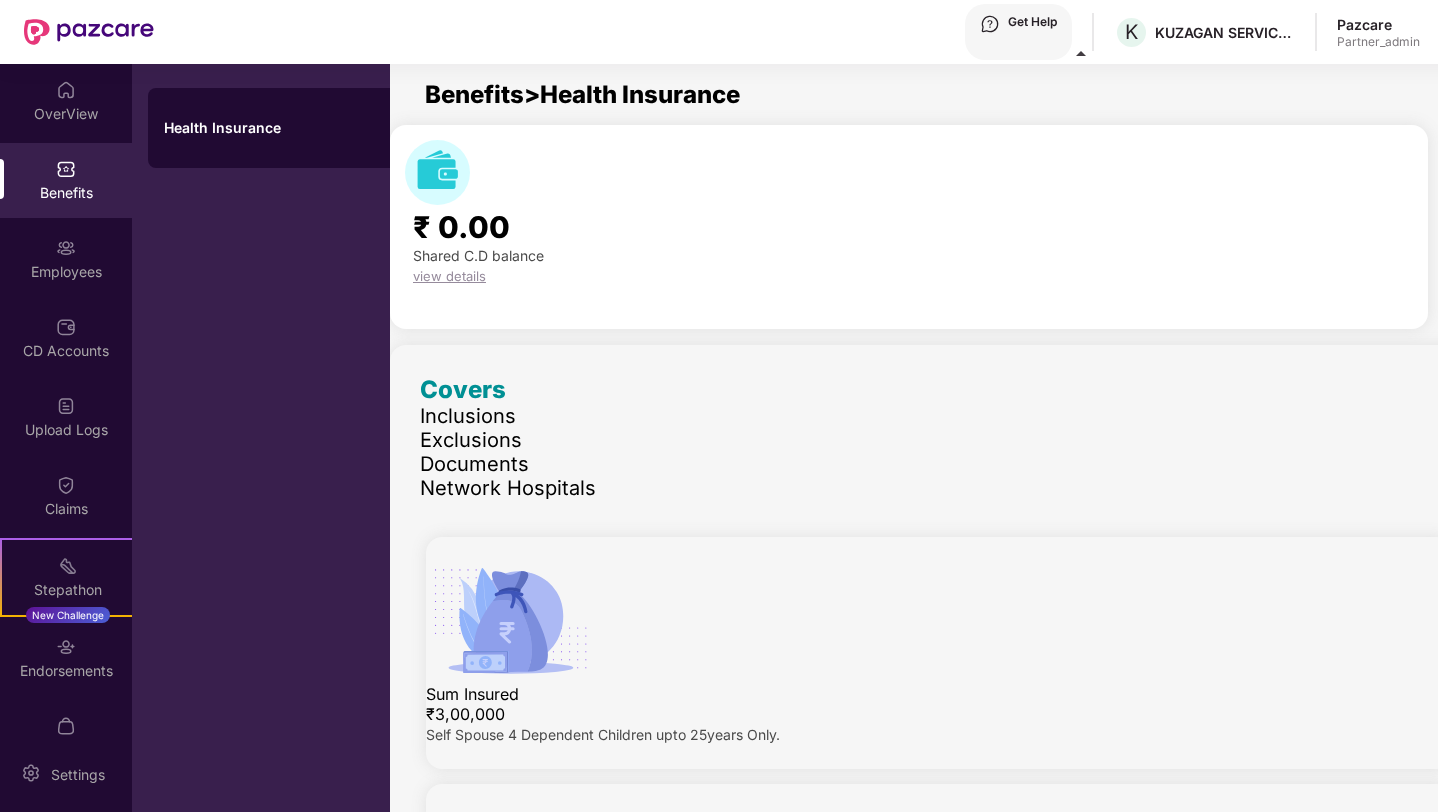 drag, startPoint x: 1254, startPoint y: 611, endPoint x: 1144, endPoint y: 614, distance: 110.0409 